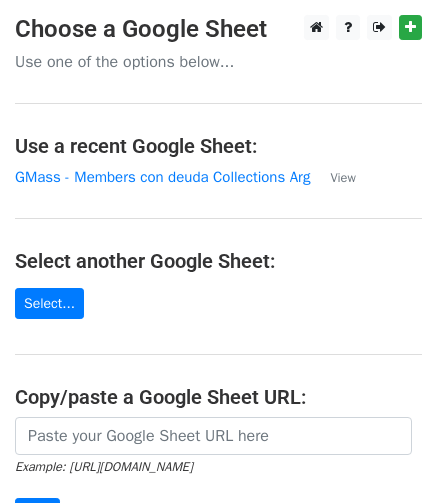 scroll, scrollTop: 0, scrollLeft: 0, axis: both 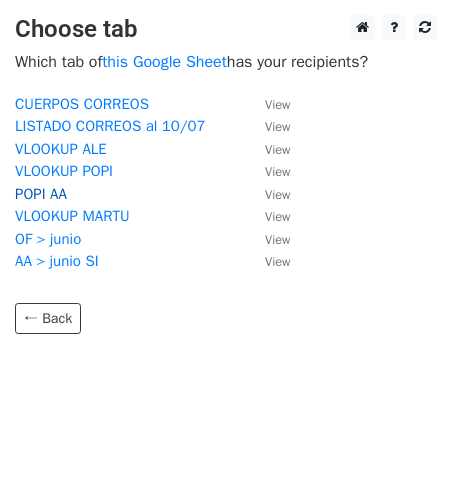 click on "POPI AA" at bounding box center [41, 194] 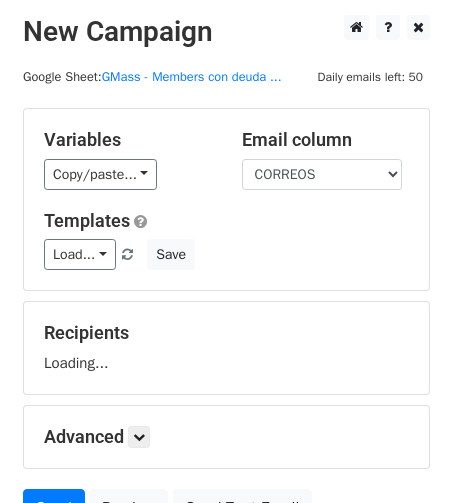 scroll, scrollTop: 0, scrollLeft: 0, axis: both 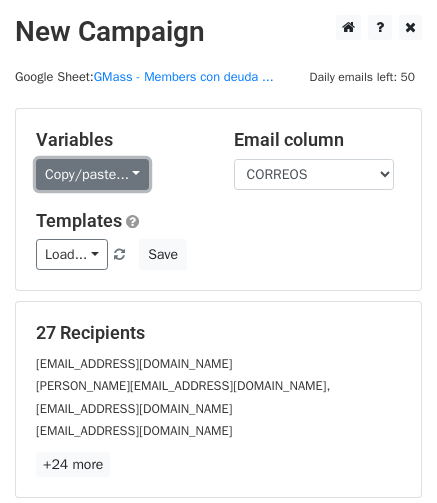 click on "Copy/paste..." at bounding box center [92, 174] 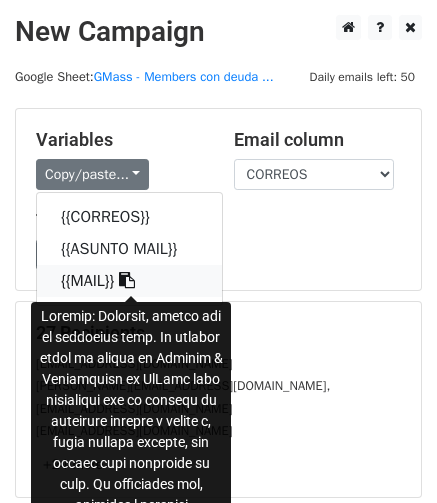 click on "{{MAIL}}" at bounding box center (129, 281) 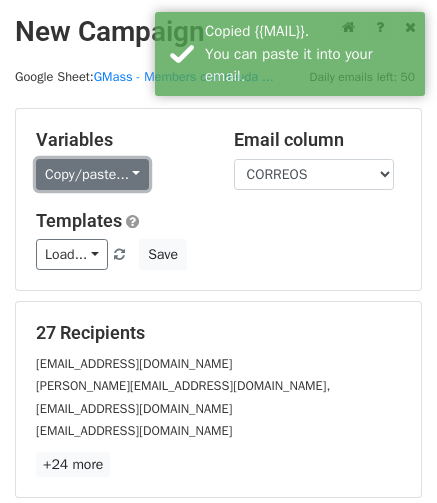 click on "Copy/paste..." at bounding box center (92, 174) 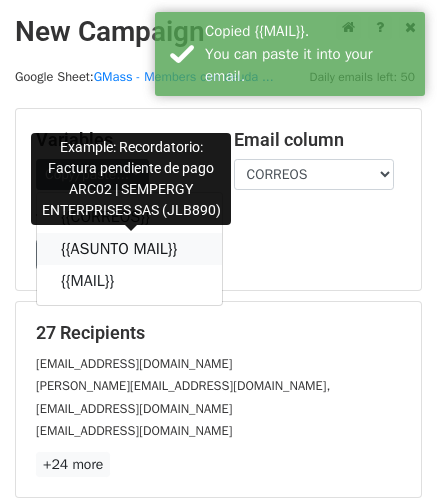 click at bounding box center (190, 248) 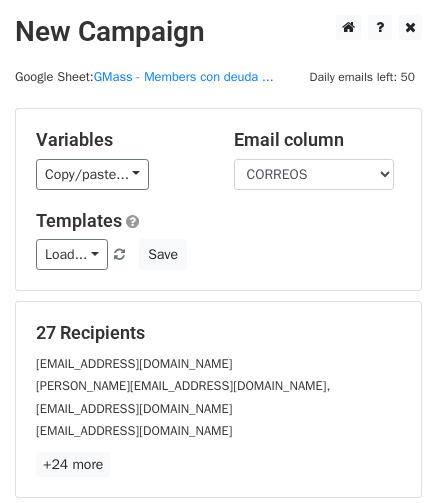 click on "[EMAIL_ADDRESS][DOMAIN_NAME]" at bounding box center [218, 363] 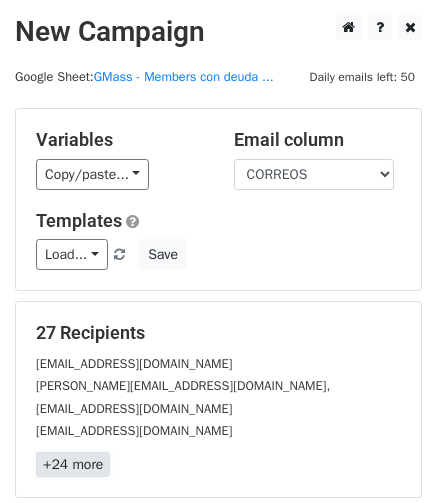 click on "+24 more" at bounding box center [73, 464] 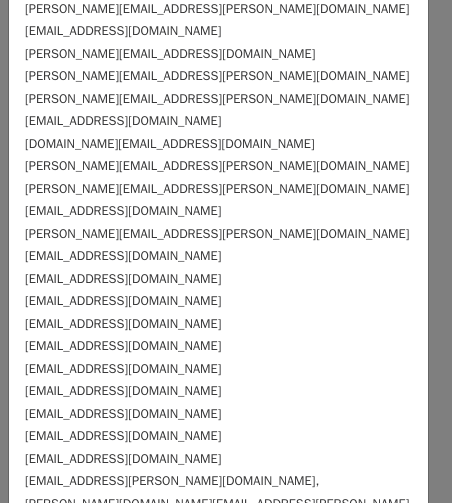 scroll, scrollTop: 300, scrollLeft: 0, axis: vertical 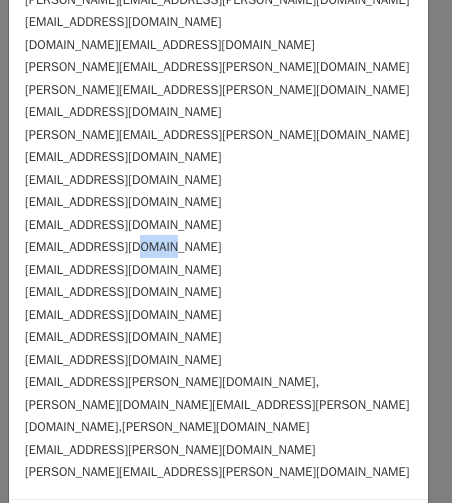 drag, startPoint x: 143, startPoint y: 221, endPoint x: 208, endPoint y: 233, distance: 66.09841 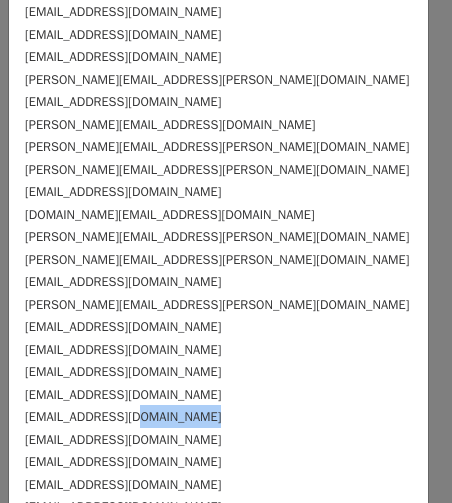 scroll, scrollTop: 0, scrollLeft: 0, axis: both 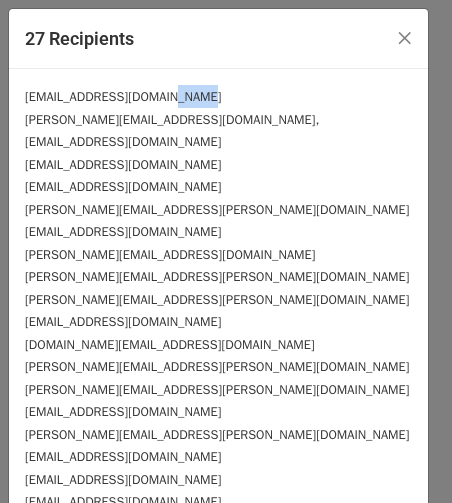 drag, startPoint x: 166, startPoint y: 99, endPoint x: 233, endPoint y: 96, distance: 67.06713 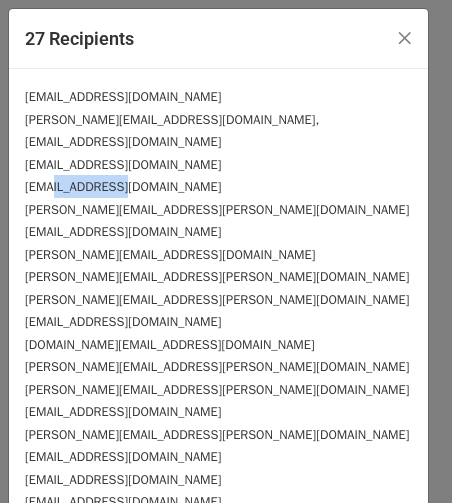 drag, startPoint x: 52, startPoint y: 159, endPoint x: 117, endPoint y: 173, distance: 66.4906 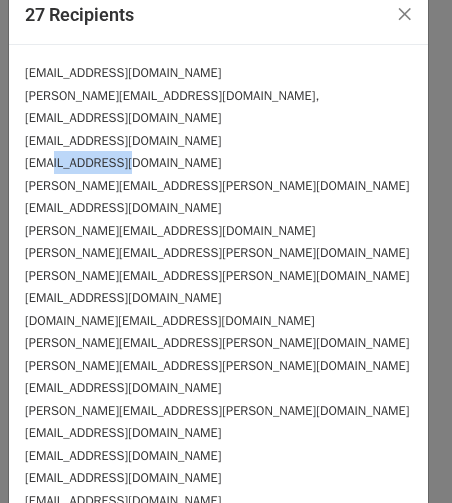 scroll, scrollTop: 40, scrollLeft: 0, axis: vertical 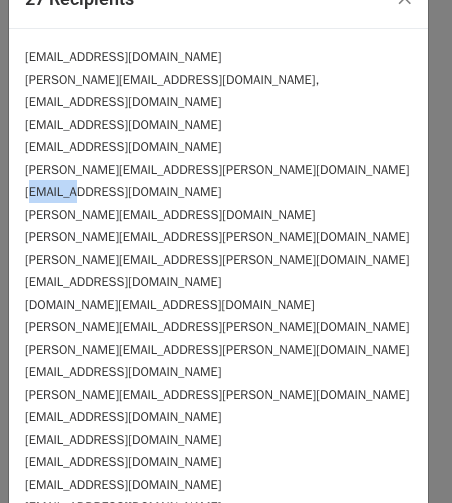 drag, startPoint x: 32, startPoint y: 160, endPoint x: 80, endPoint y: 183, distance: 53.225933 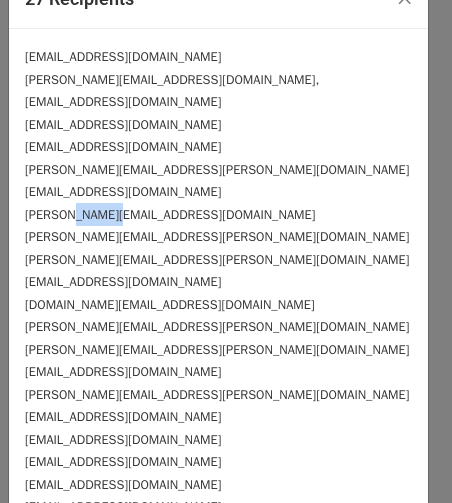 drag, startPoint x: 70, startPoint y: 194, endPoint x: 151, endPoint y: 196, distance: 81.02469 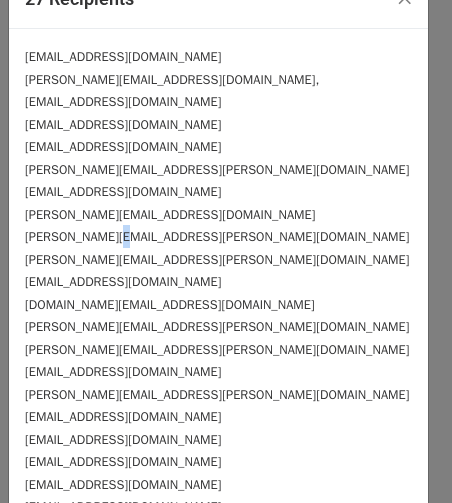 drag, startPoint x: 110, startPoint y: 219, endPoint x: 149, endPoint y: 221, distance: 39.051247 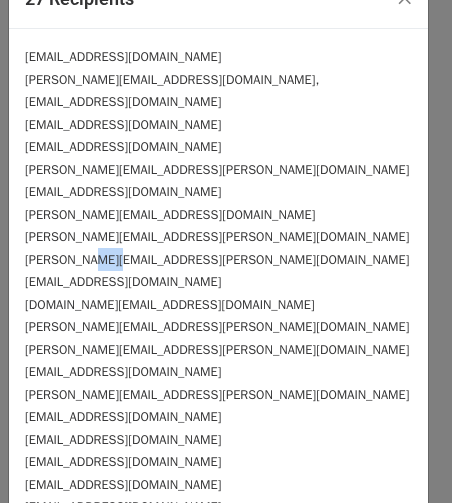 drag, startPoint x: 82, startPoint y: 235, endPoint x: 138, endPoint y: 240, distance: 56.22277 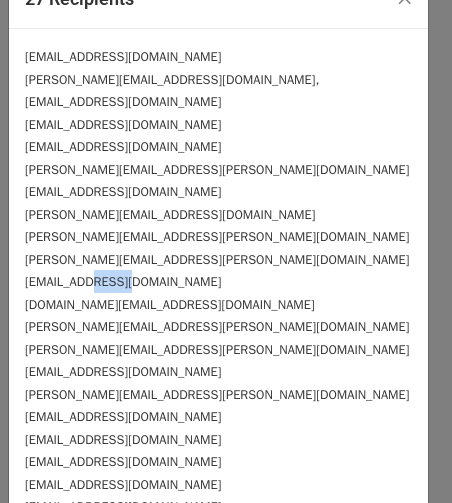 drag, startPoint x: 84, startPoint y: 256, endPoint x: 138, endPoint y: 258, distance: 54.037025 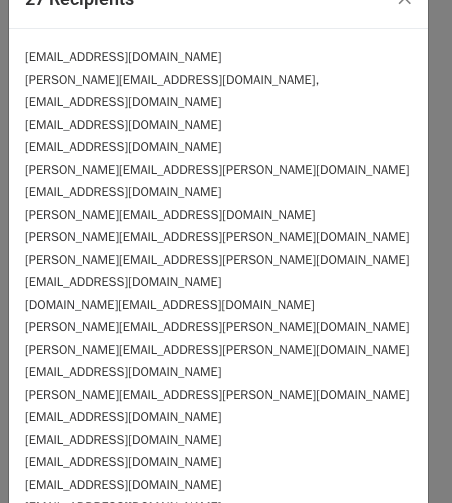 drag, startPoint x: 58, startPoint y: 286, endPoint x: 111, endPoint y: 301, distance: 55.081757 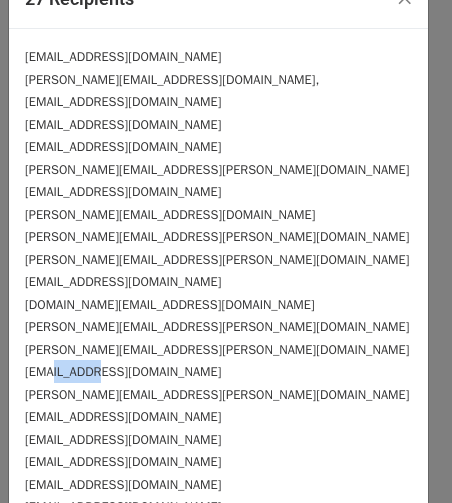 drag, startPoint x: 56, startPoint y: 348, endPoint x: 102, endPoint y: 352, distance: 46.173584 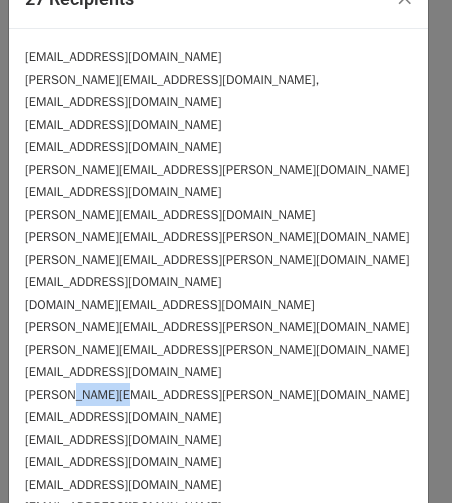 drag, startPoint x: 61, startPoint y: 378, endPoint x: 114, endPoint y: 380, distance: 53.037724 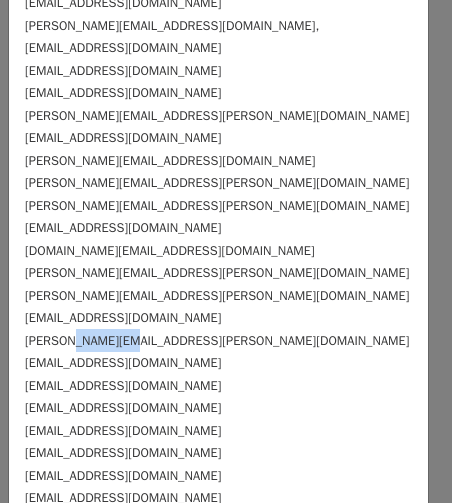 scroll, scrollTop: 140, scrollLeft: 0, axis: vertical 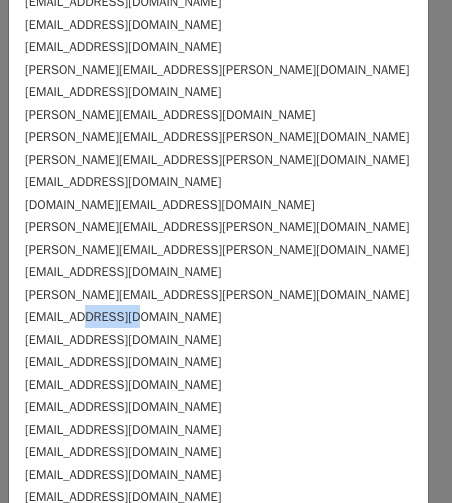 drag, startPoint x: 72, startPoint y: 301, endPoint x: 127, endPoint y: 301, distance: 55 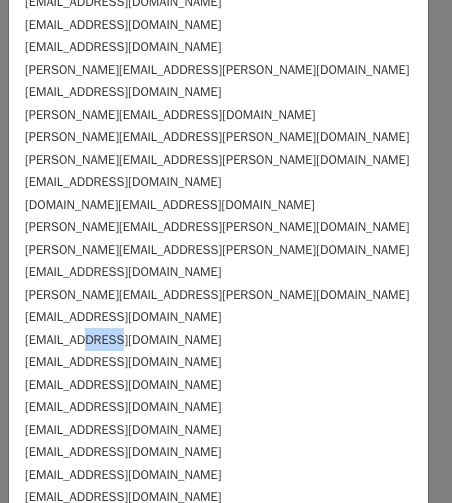 drag, startPoint x: 76, startPoint y: 314, endPoint x: 132, endPoint y: 316, distance: 56.0357 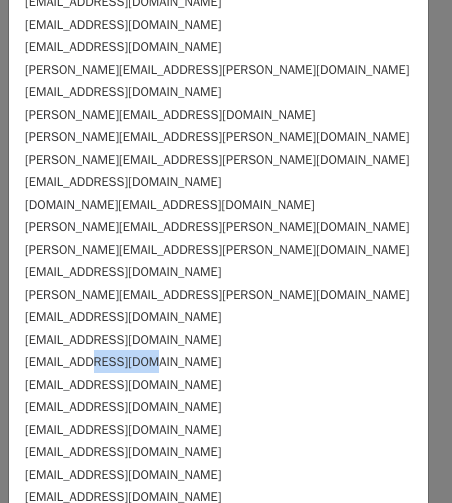 drag, startPoint x: 86, startPoint y: 340, endPoint x: 141, endPoint y: 339, distance: 55.00909 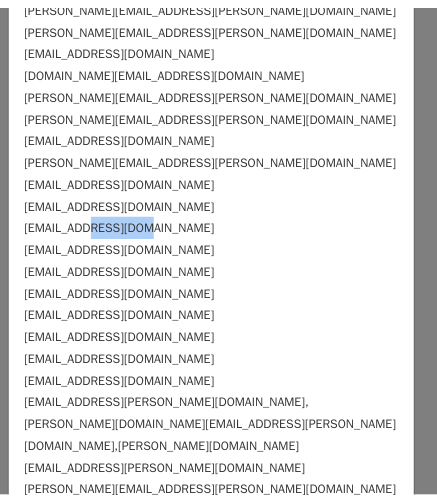 scroll, scrollTop: 306, scrollLeft: 0, axis: vertical 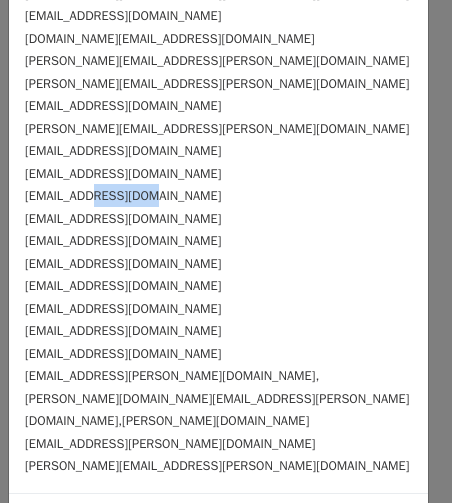 click on "Close" at bounding box center [379, 529] 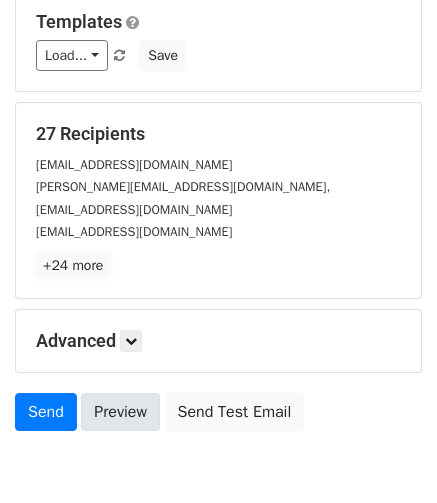 scroll, scrollTop: 200, scrollLeft: 0, axis: vertical 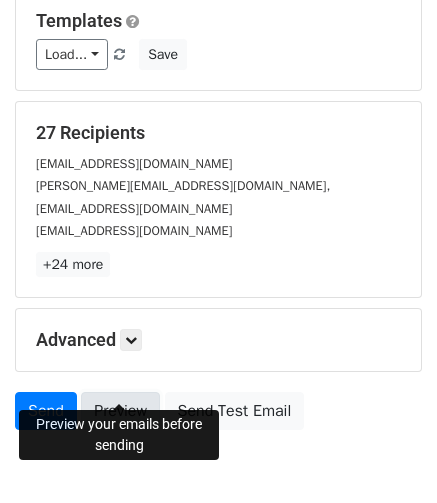 click on "Preview" at bounding box center (120, 411) 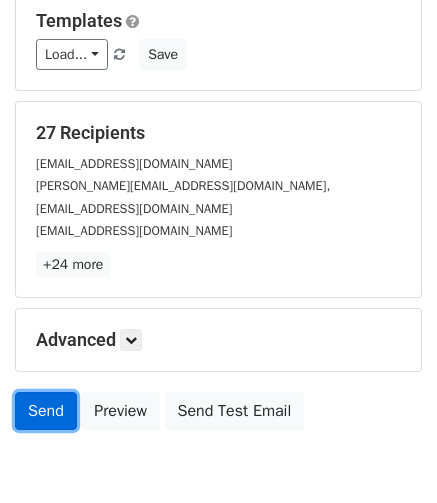 click on "Send" at bounding box center [46, 411] 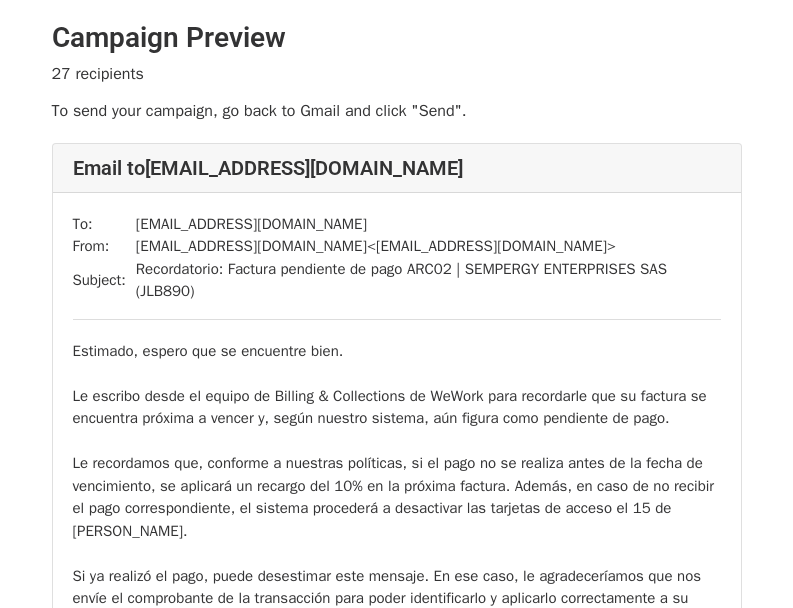 scroll, scrollTop: 0, scrollLeft: 0, axis: both 